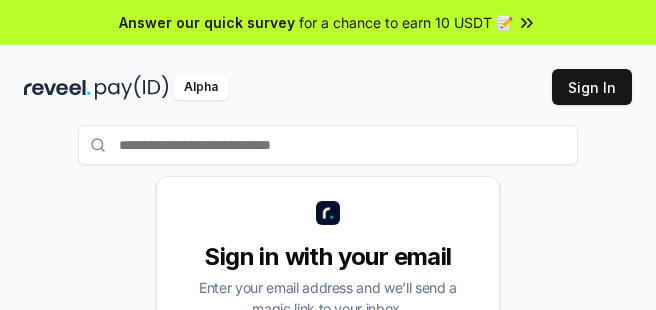 scroll, scrollTop: 0, scrollLeft: 0, axis: both 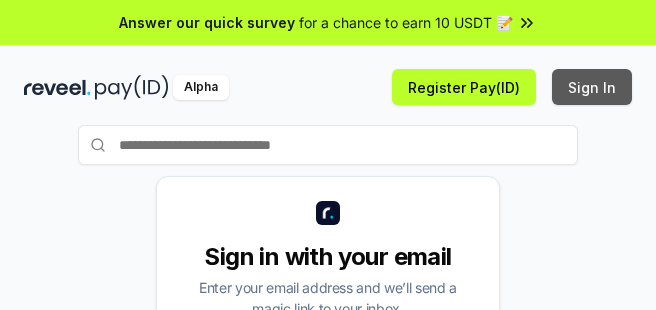 click on "Sign In" at bounding box center (592, 87) 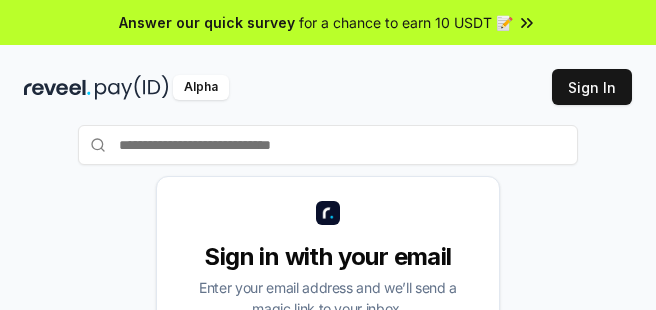 scroll, scrollTop: 0, scrollLeft: 0, axis: both 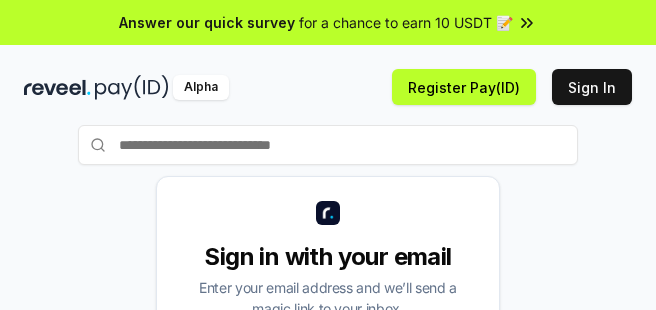click on "Alpha Register Pay(ID) Sign In" at bounding box center (328, 87) 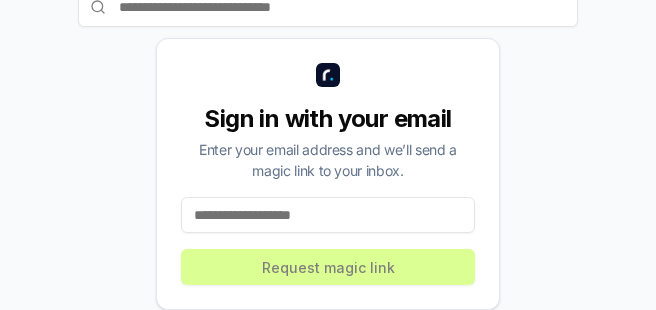 click at bounding box center (328, 215) 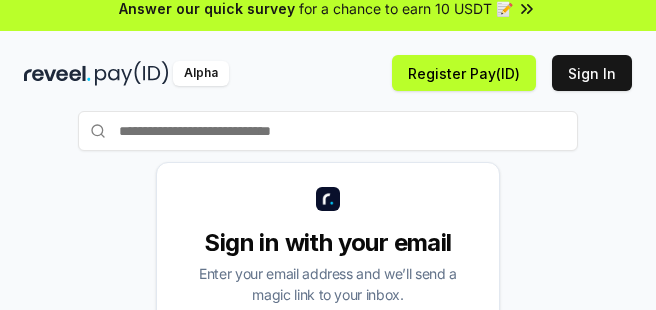 scroll, scrollTop: 0, scrollLeft: 0, axis: both 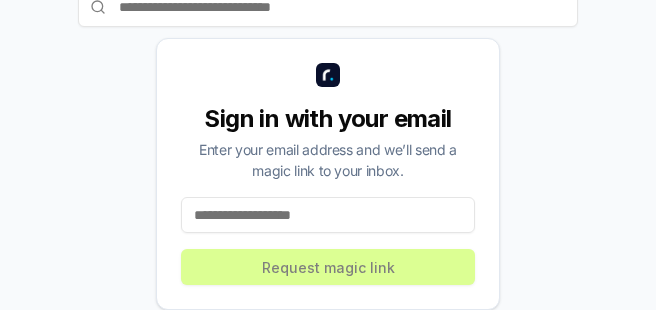 click at bounding box center (328, 215) 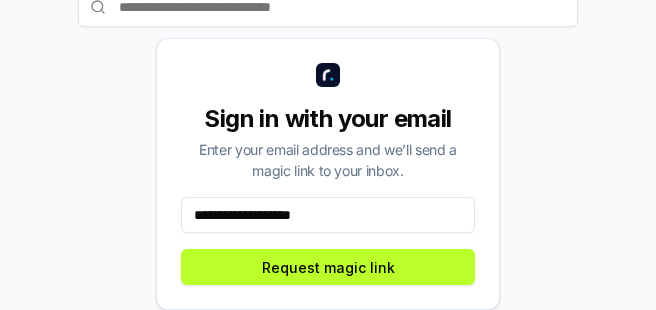 drag, startPoint x: 328, startPoint y: 217, endPoint x: 12, endPoint y: 217, distance: 316 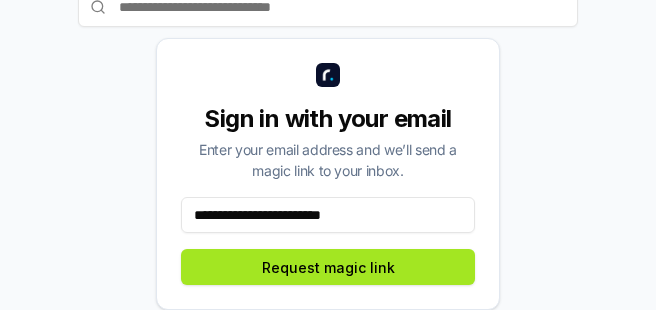 type on "**********" 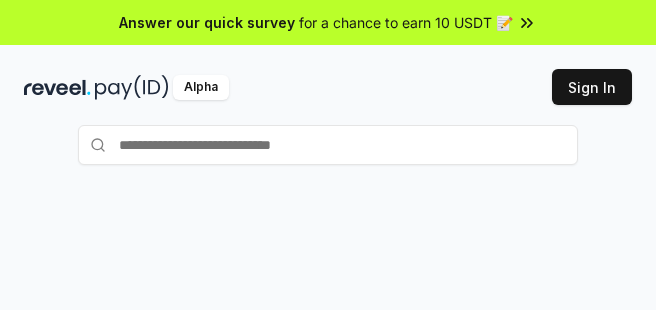 scroll, scrollTop: 0, scrollLeft: 0, axis: both 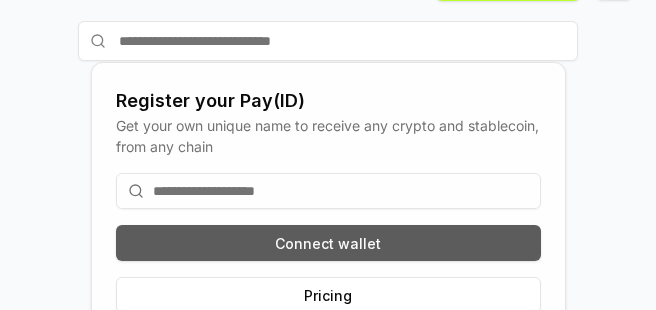 click on "Connect wallet" at bounding box center [328, 243] 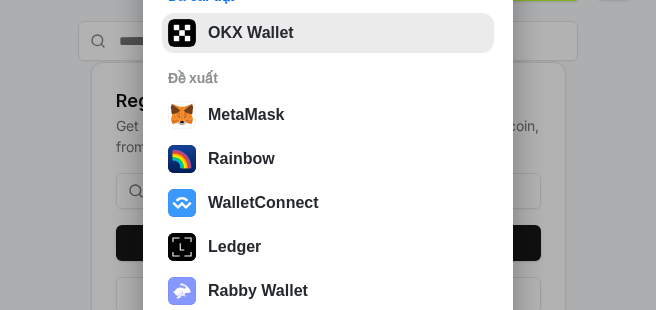 click on "OKX Wallet" at bounding box center [328, 33] 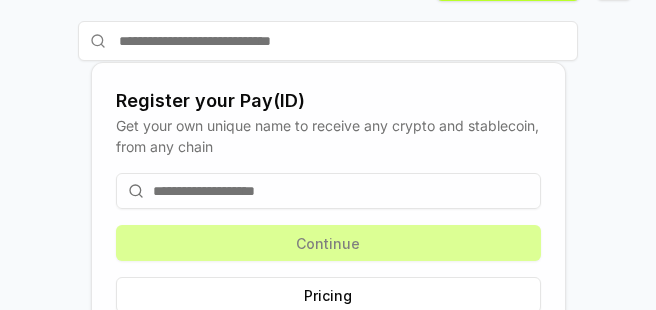 scroll, scrollTop: 150, scrollLeft: 0, axis: vertical 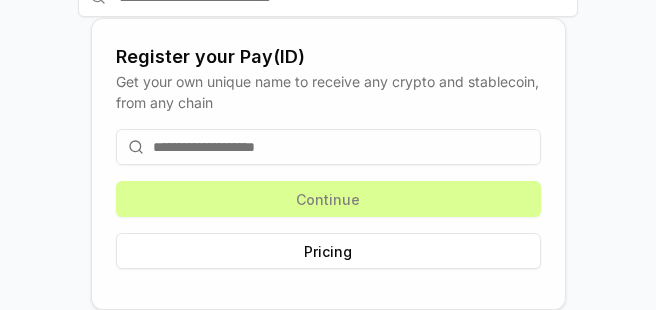 click at bounding box center (328, 147) 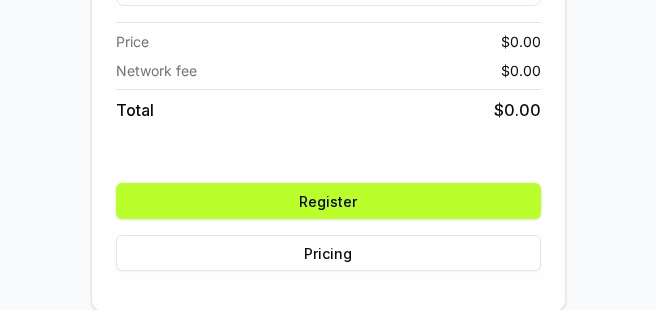 scroll, scrollTop: 278, scrollLeft: 0, axis: vertical 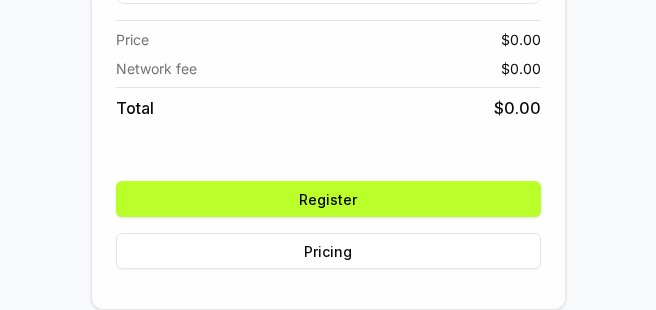 type on "**********" 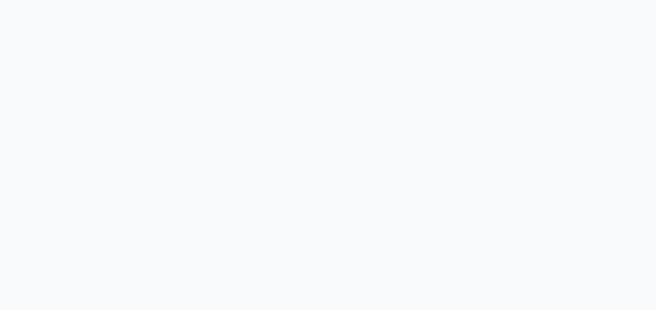 scroll, scrollTop: 0, scrollLeft: 0, axis: both 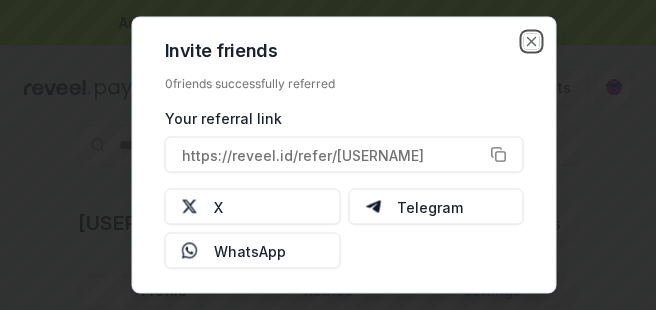 click 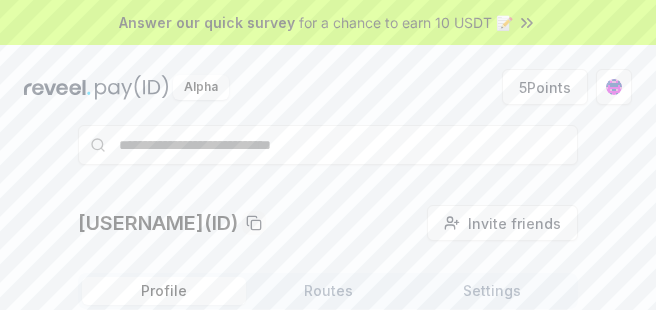 click on "trannhanhau3681(ID) Invite friends Invite Profile Routes Settings trannhanhau3681 (ID) trannhanhau3681@gmail.com Get Paid Activity Make your first transaction Get paid by sharing your Pay(ID)" at bounding box center [328, 292] 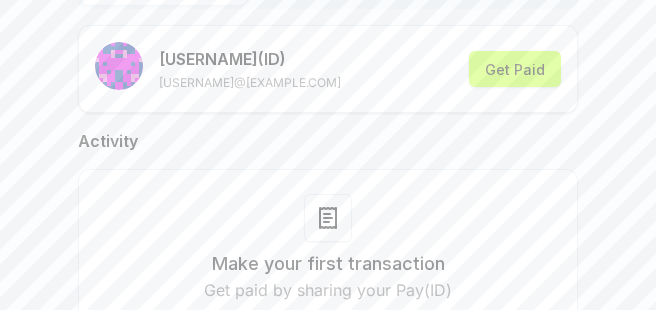 scroll, scrollTop: 200, scrollLeft: 0, axis: vertical 